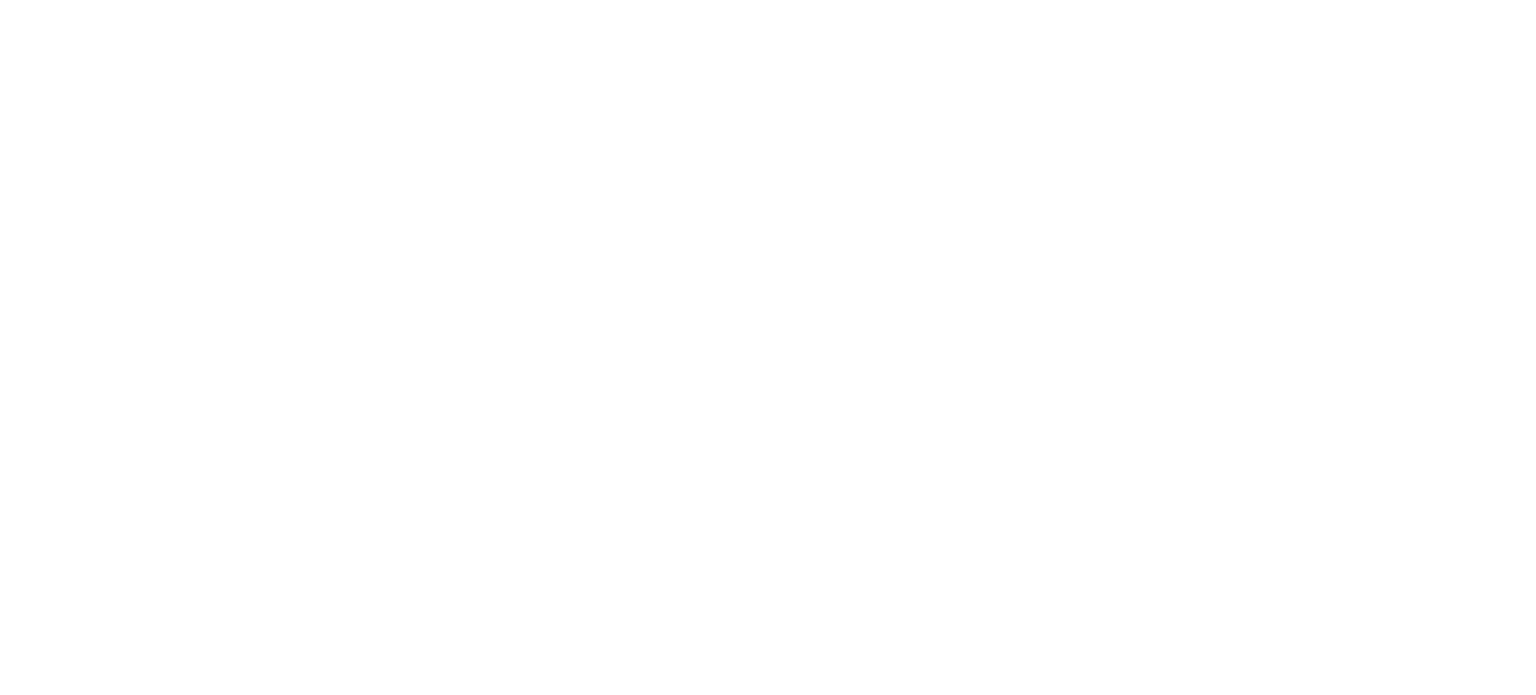 scroll, scrollTop: 0, scrollLeft: 0, axis: both 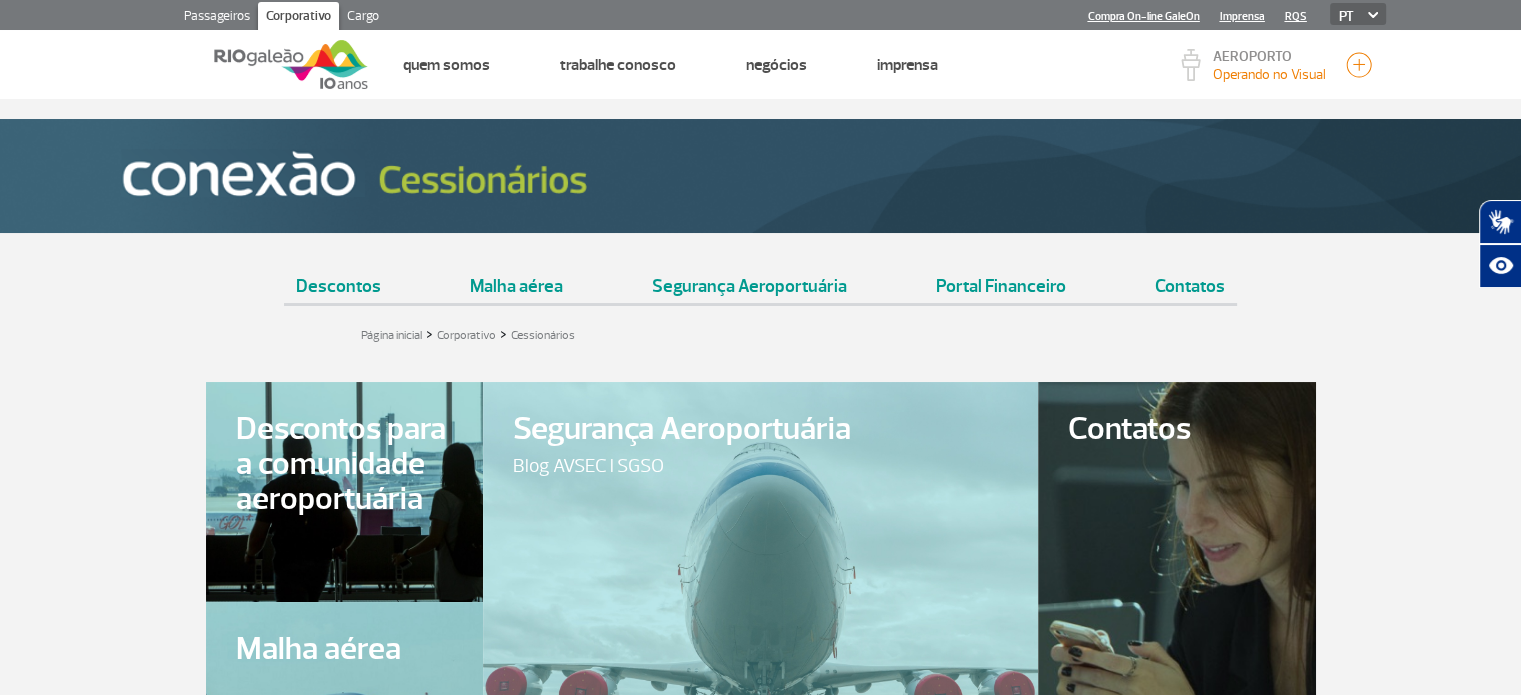 click on "Corporativo" at bounding box center (298, 18) 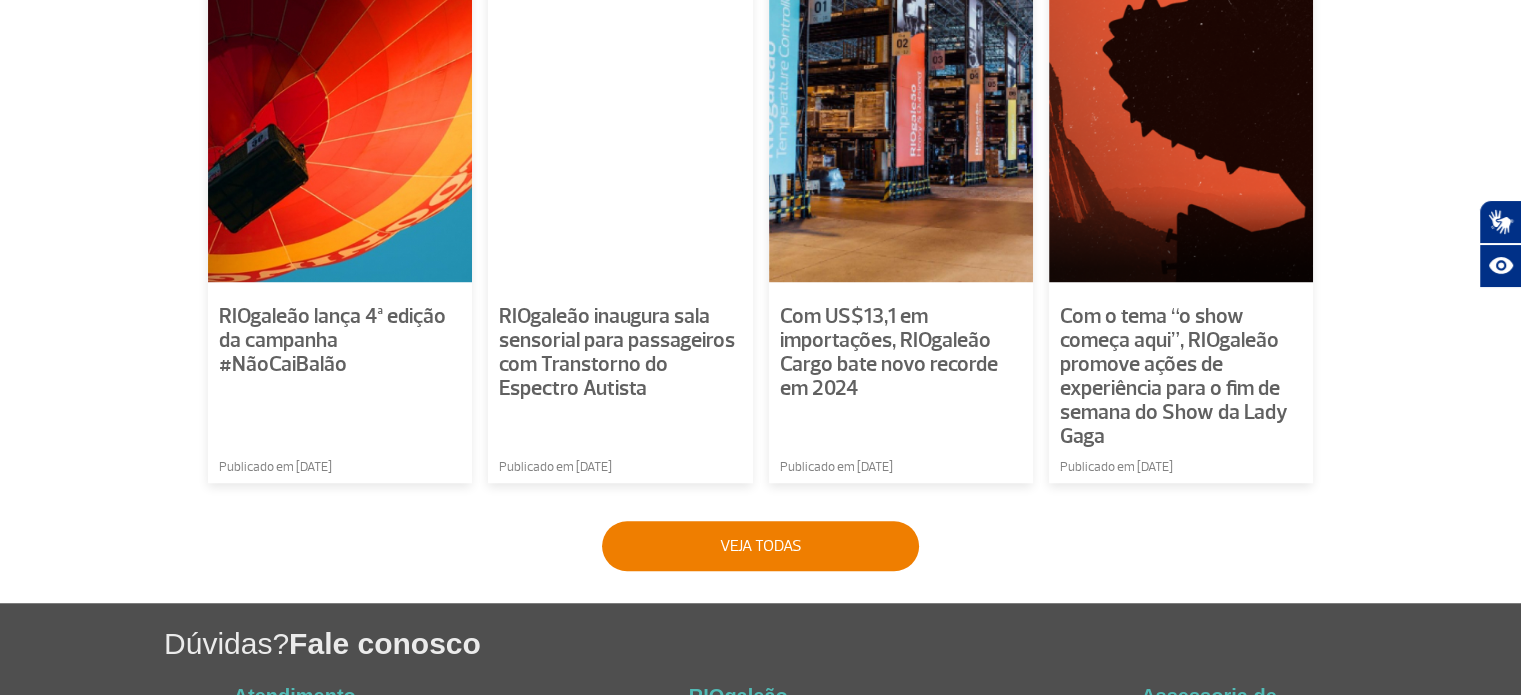 scroll, scrollTop: 1600, scrollLeft: 0, axis: vertical 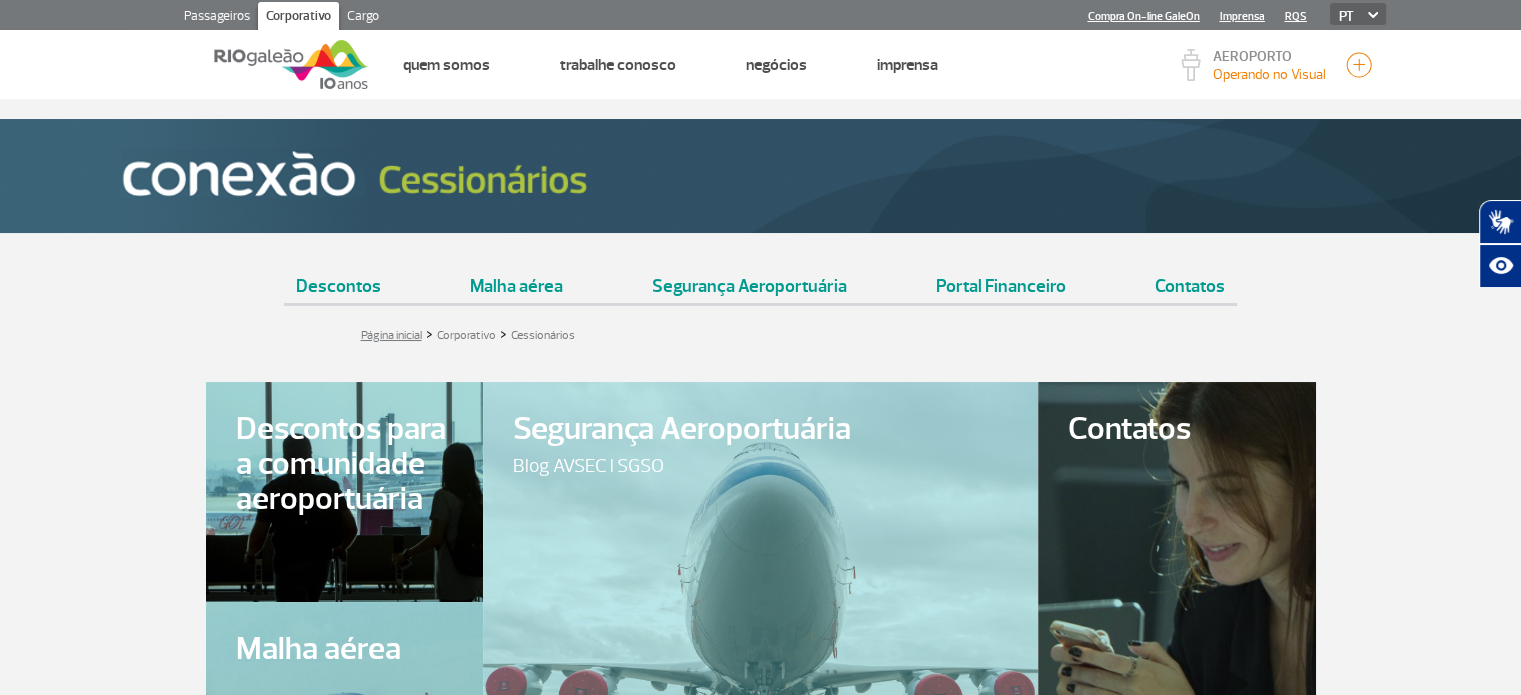 click on "Página inicial" at bounding box center [391, 335] 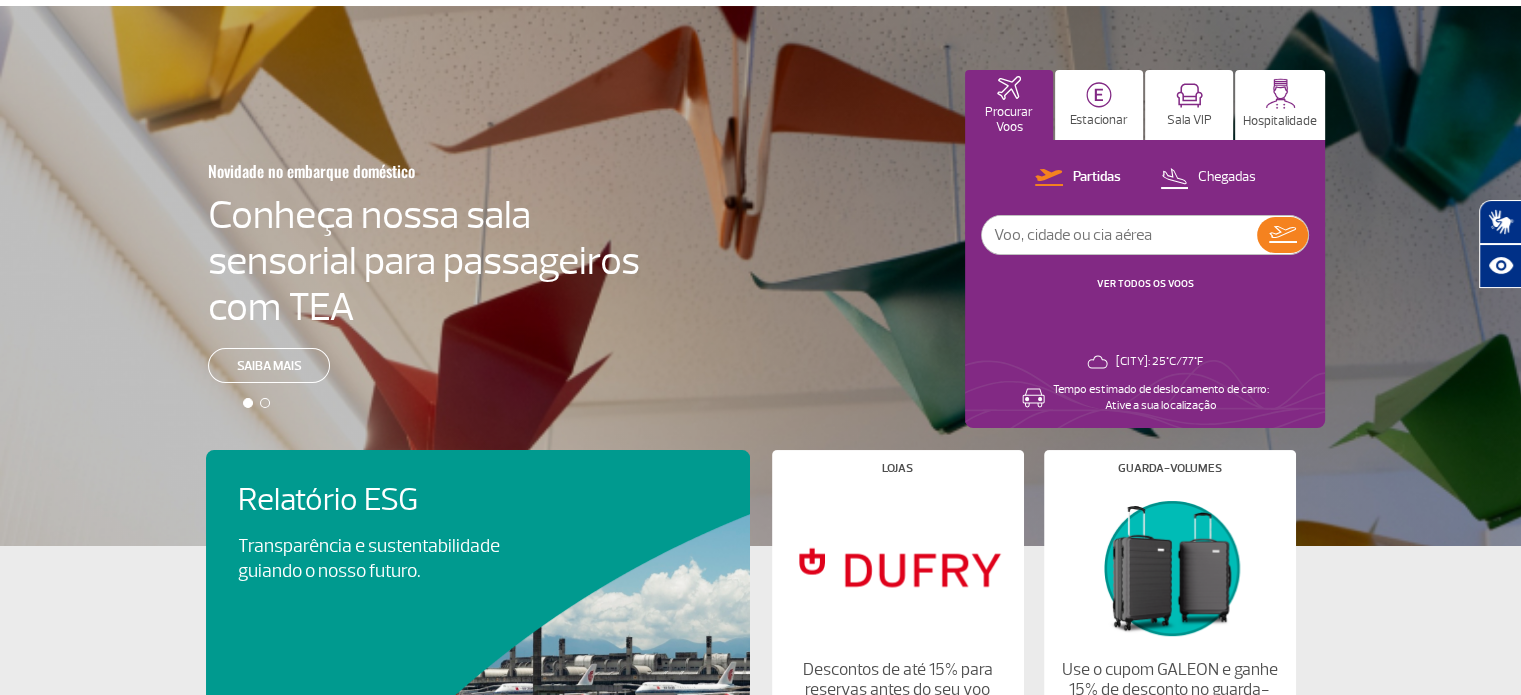 scroll, scrollTop: 0, scrollLeft: 0, axis: both 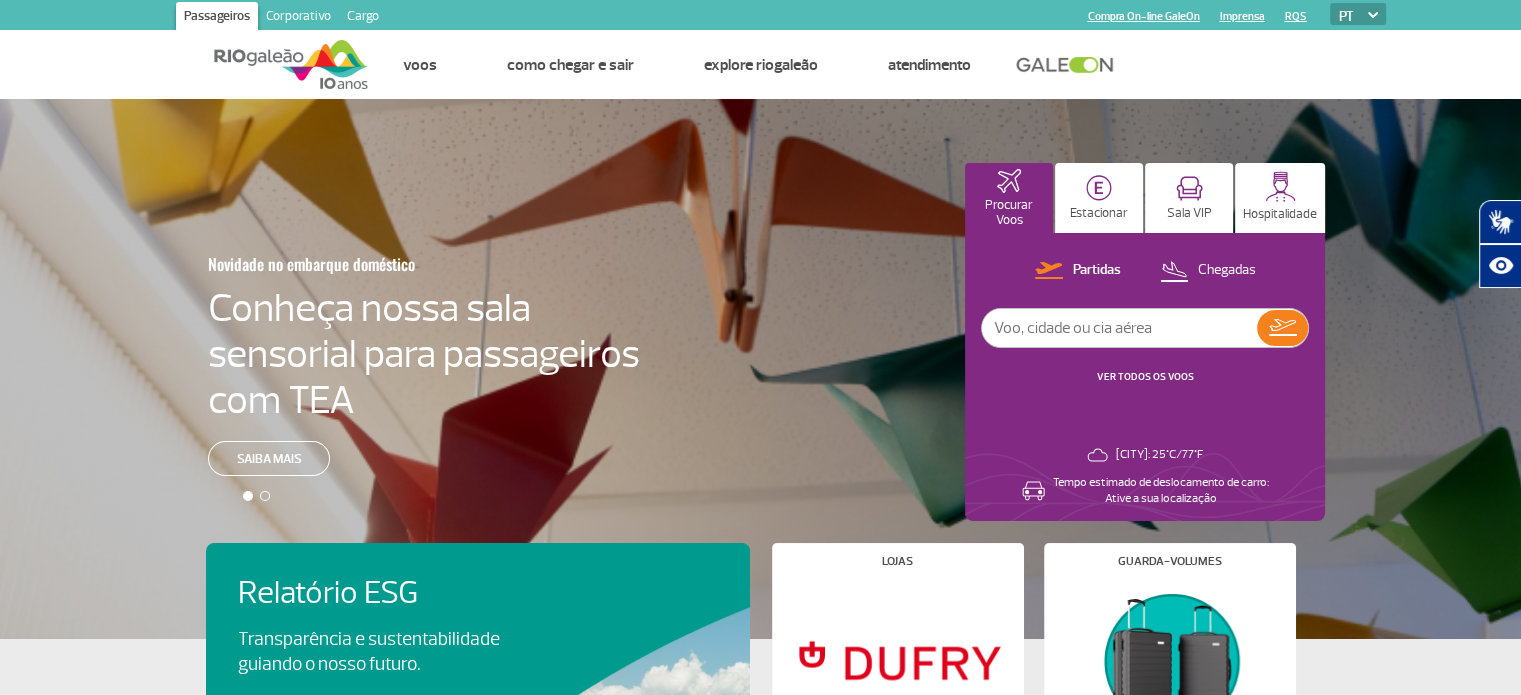 click on "Corporativo" at bounding box center (298, 18) 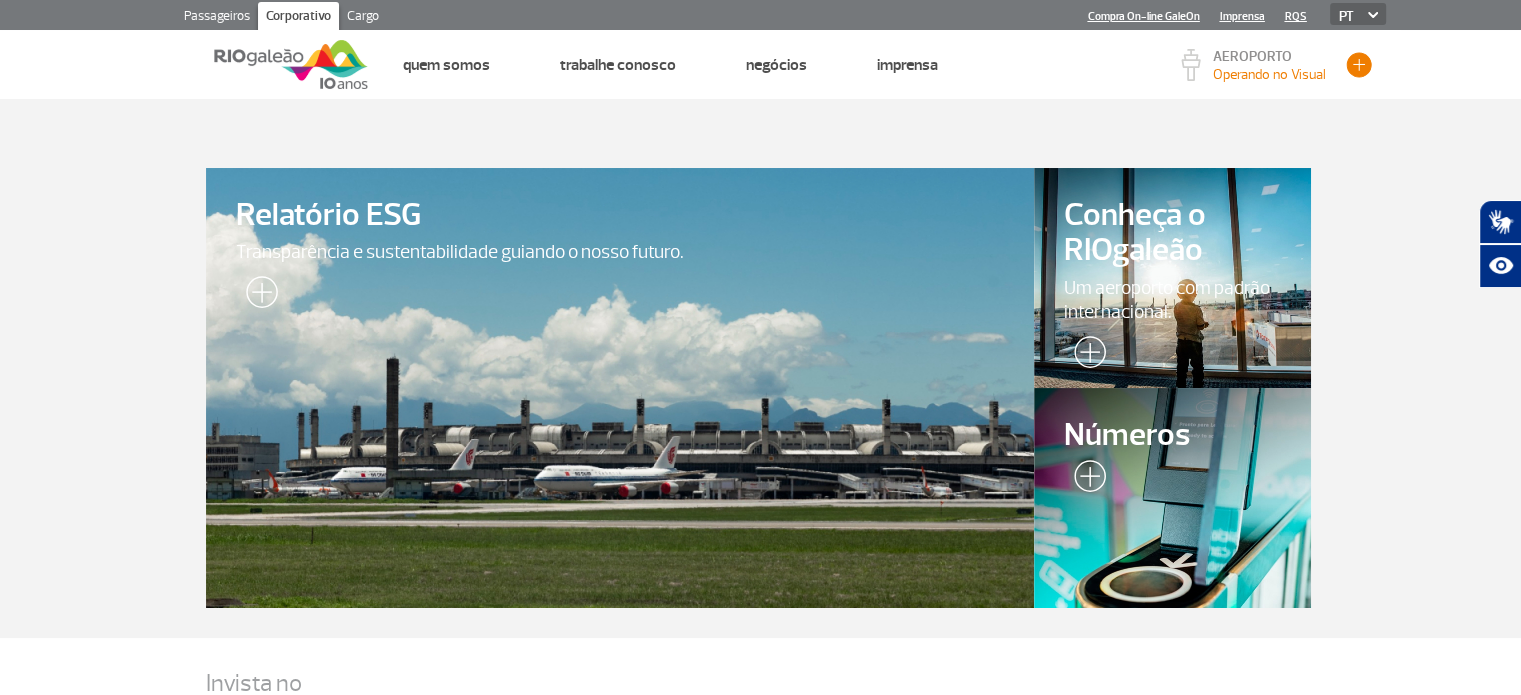 click at bounding box center (1359, 65) 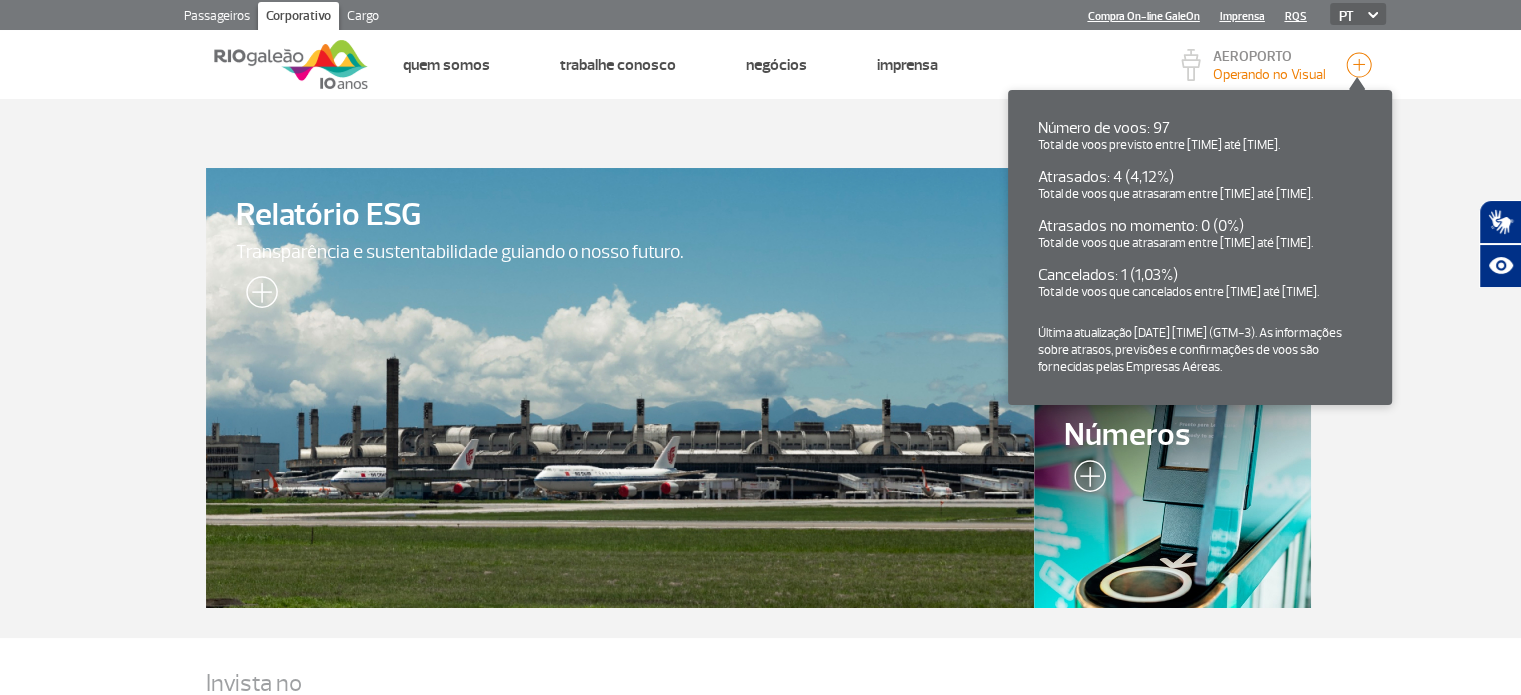 click on "Relatório ESG Transparência e sustentabilidade guiando o nosso futuro. Conheça o RIOgaleão Um aeroporto com padrão internacional. Conheça o RIOgaleão Um aeroporto com padrão internacional. Números" at bounding box center [760, 368] 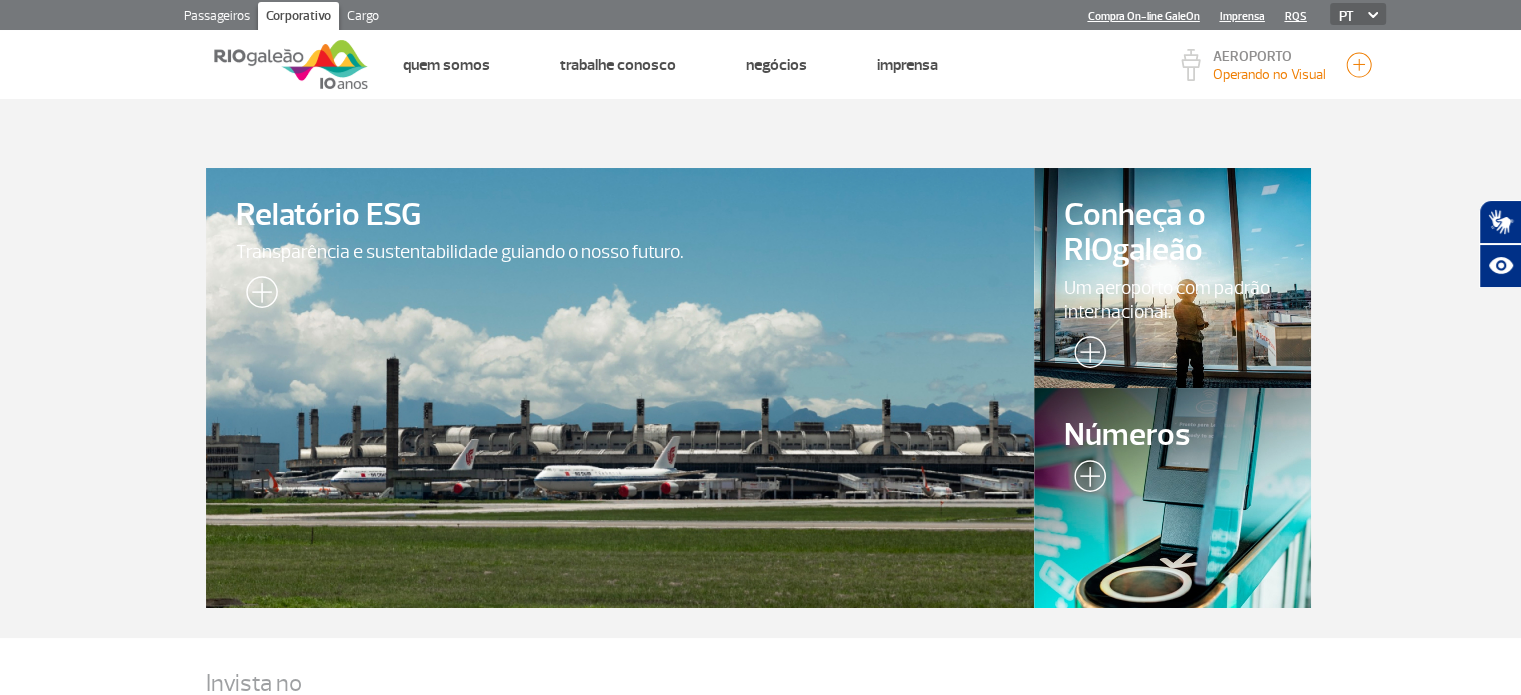 click on "Passageiros" at bounding box center [217, 18] 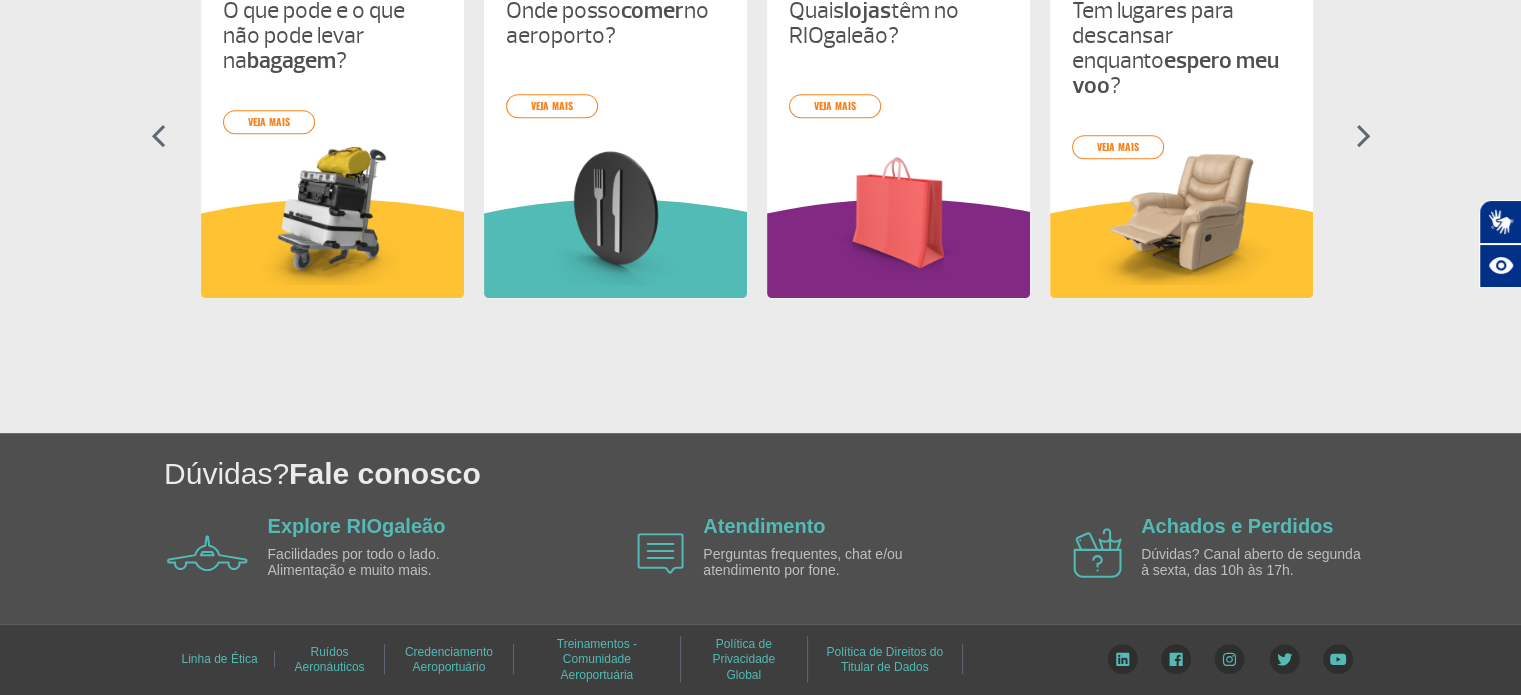 scroll, scrollTop: 1009, scrollLeft: 0, axis: vertical 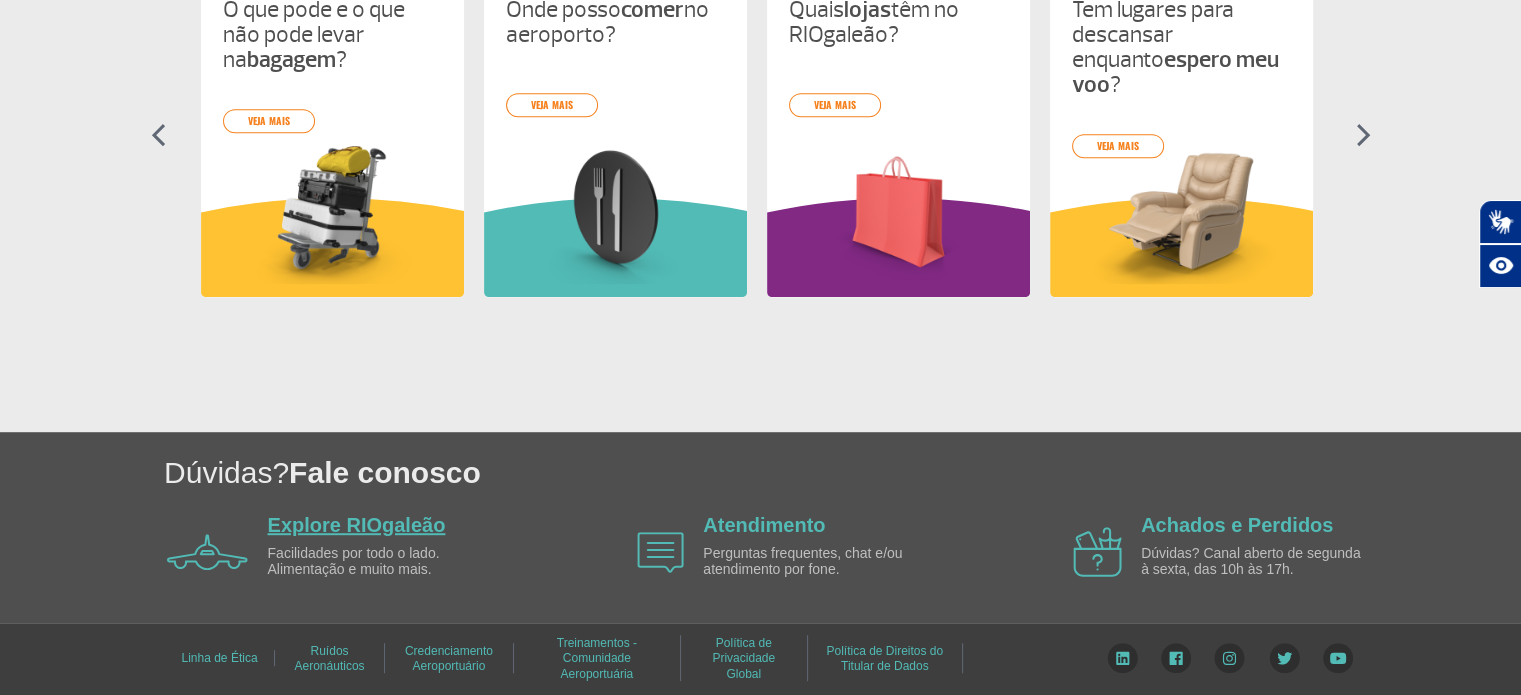 click on "Explore RIOgaleão" 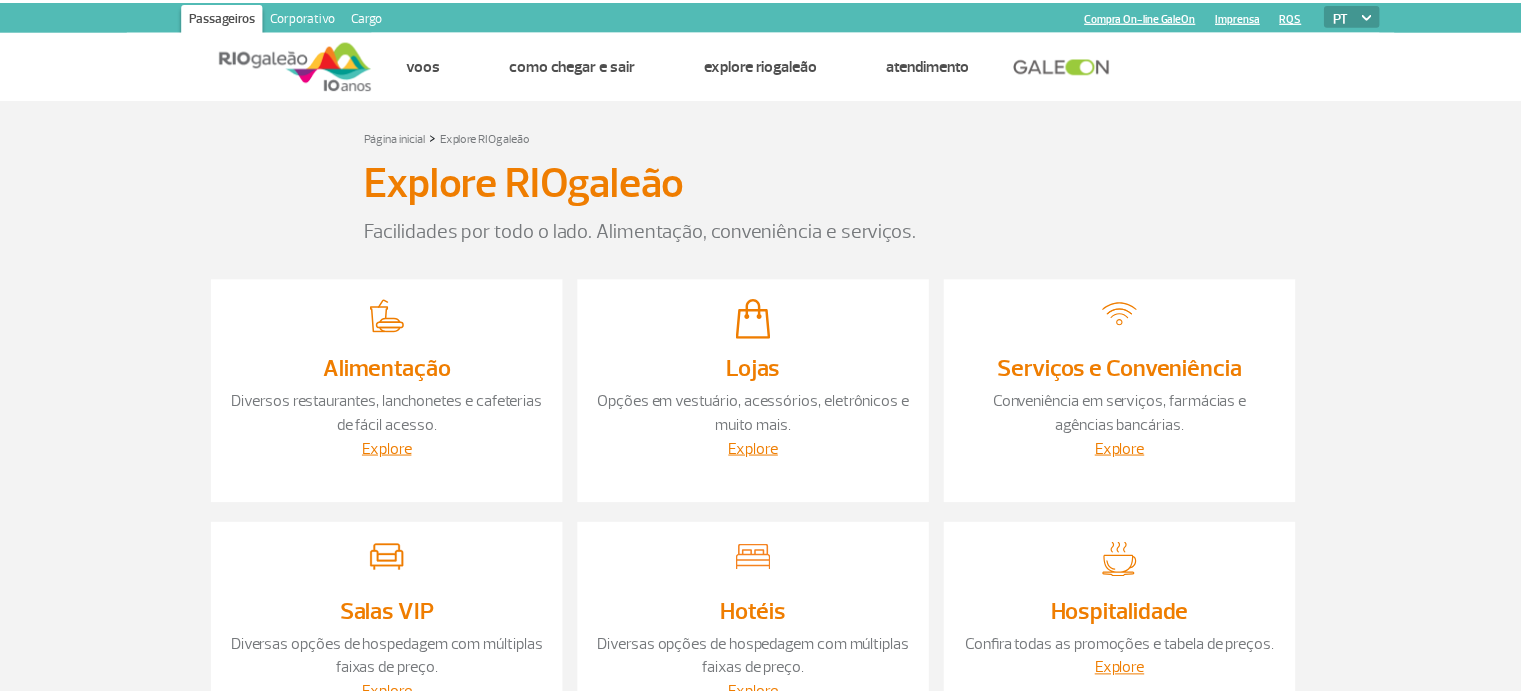 scroll, scrollTop: 0, scrollLeft: 0, axis: both 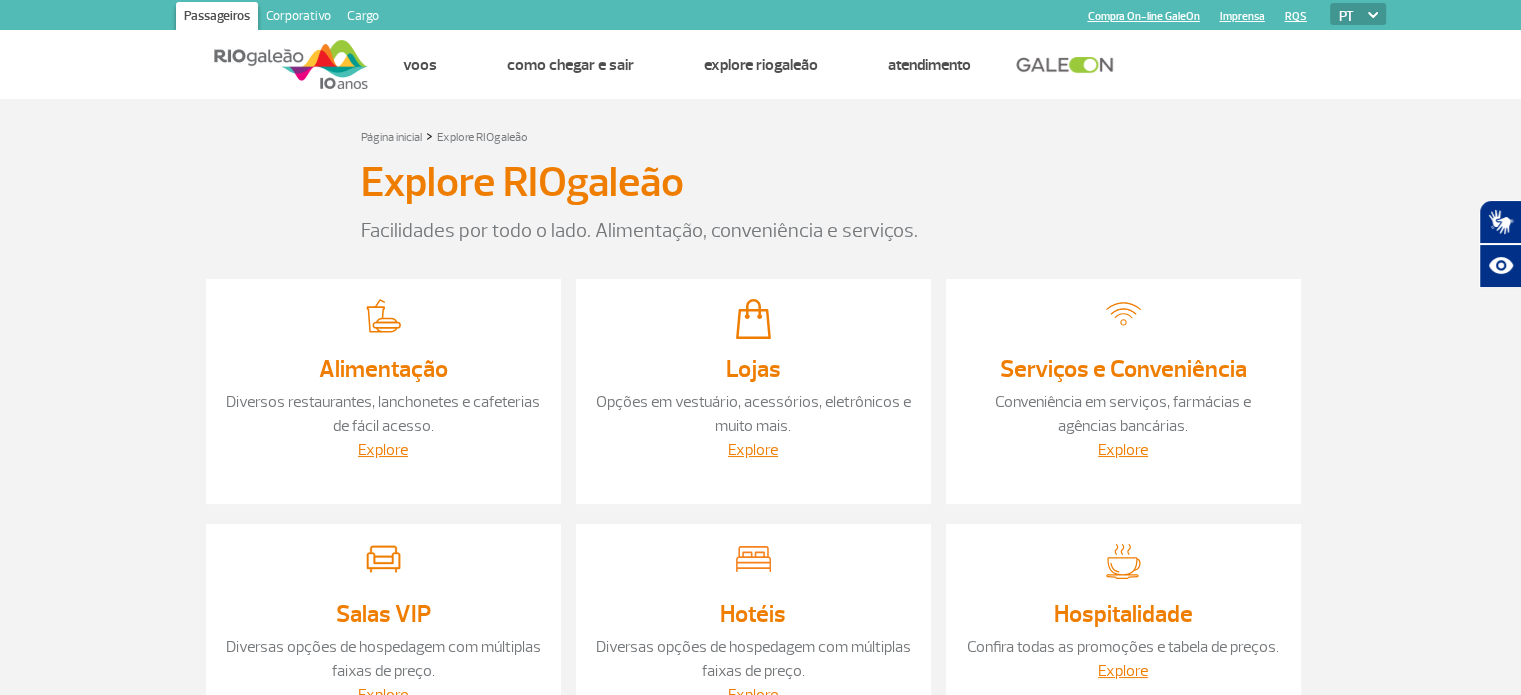 click at bounding box center [291, 64] 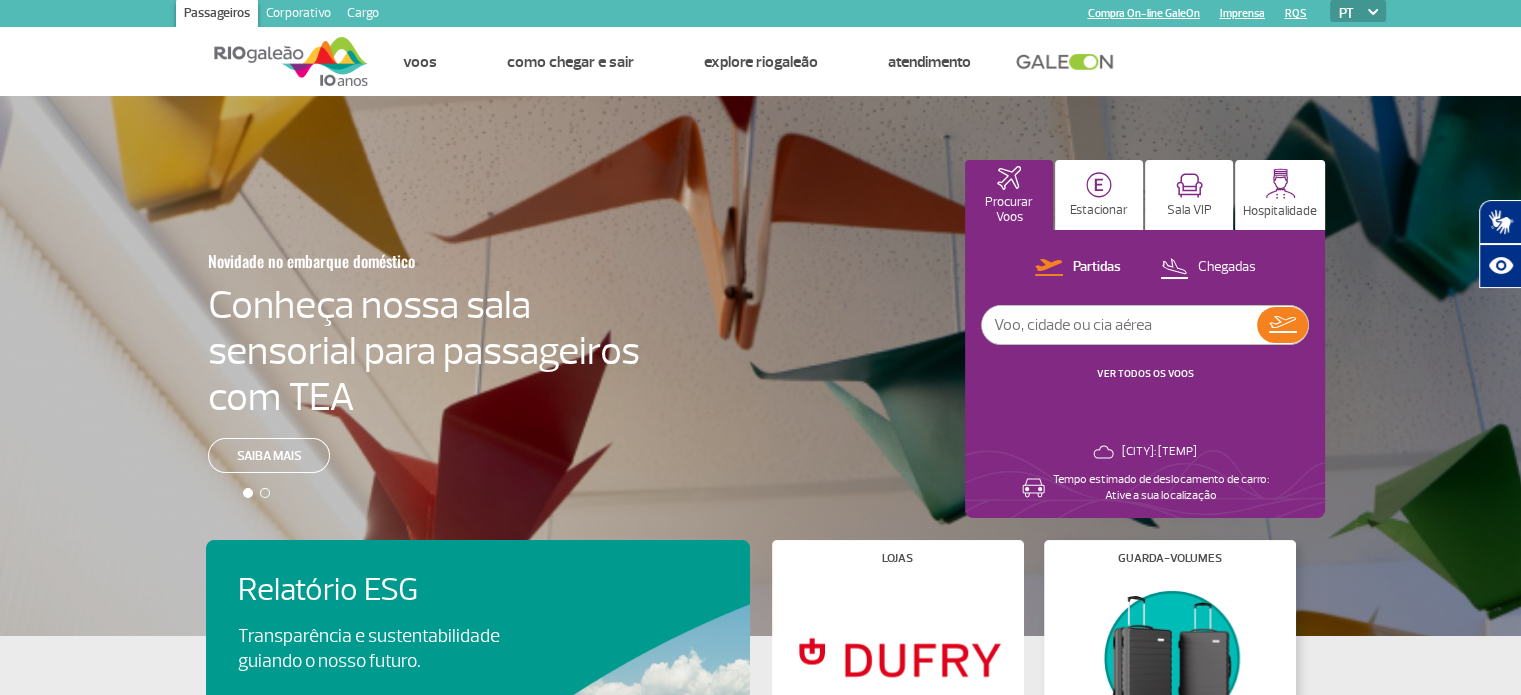 scroll, scrollTop: 0, scrollLeft: 0, axis: both 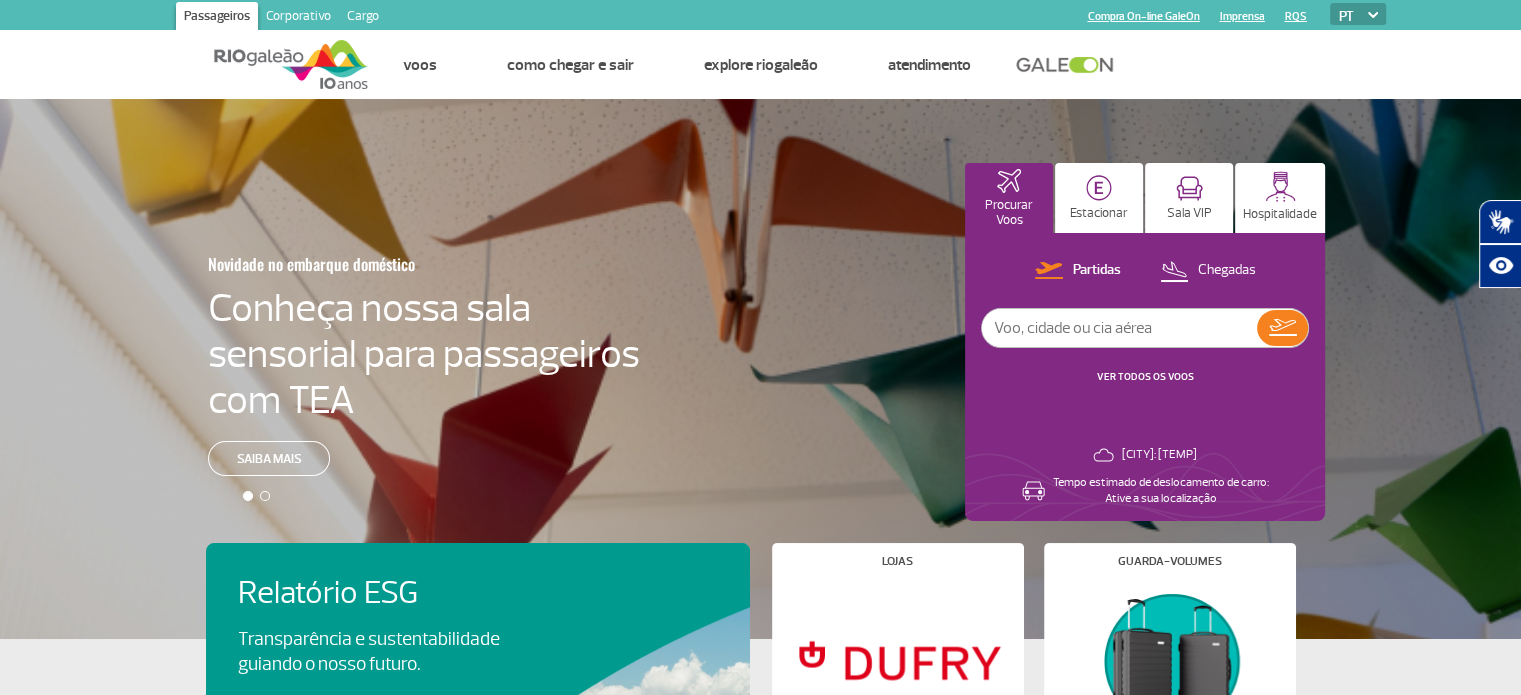 click on "Cargo" at bounding box center [363, 18] 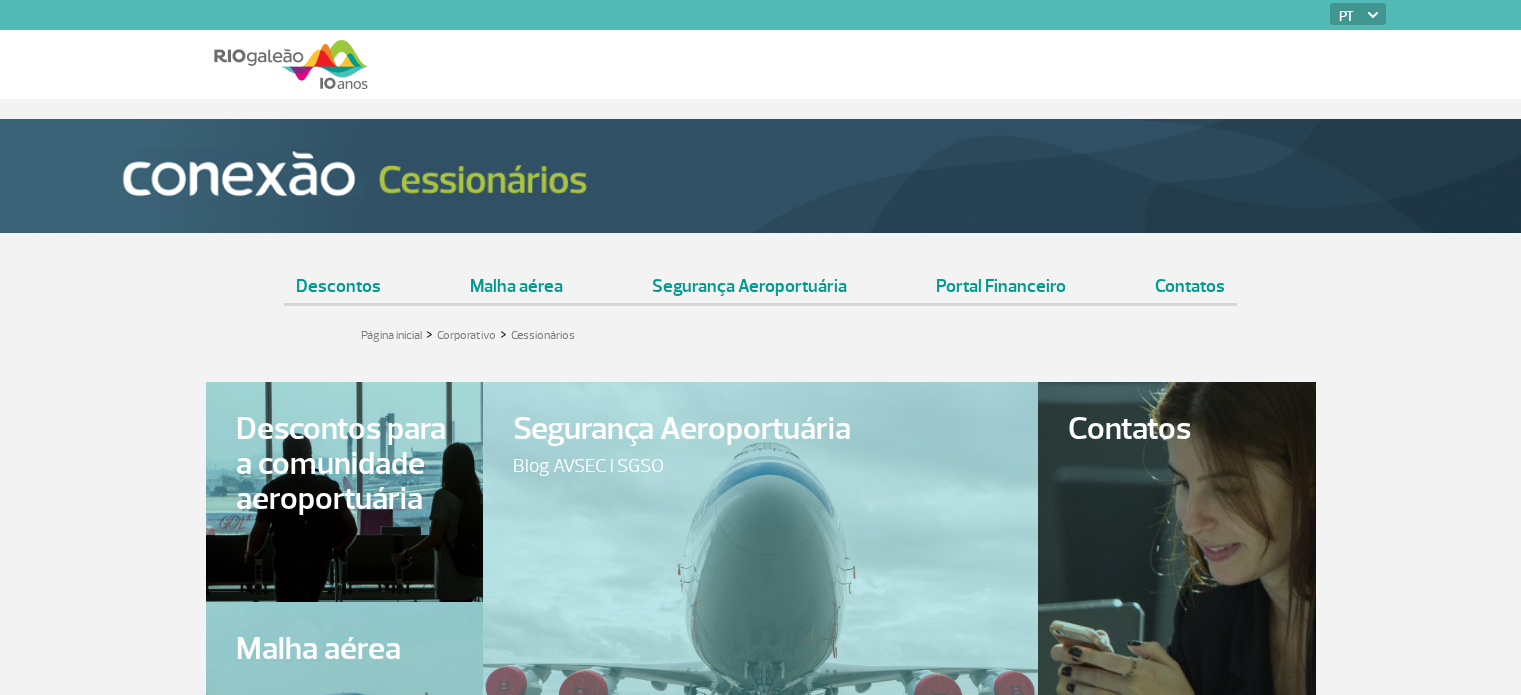 scroll, scrollTop: 0, scrollLeft: 0, axis: both 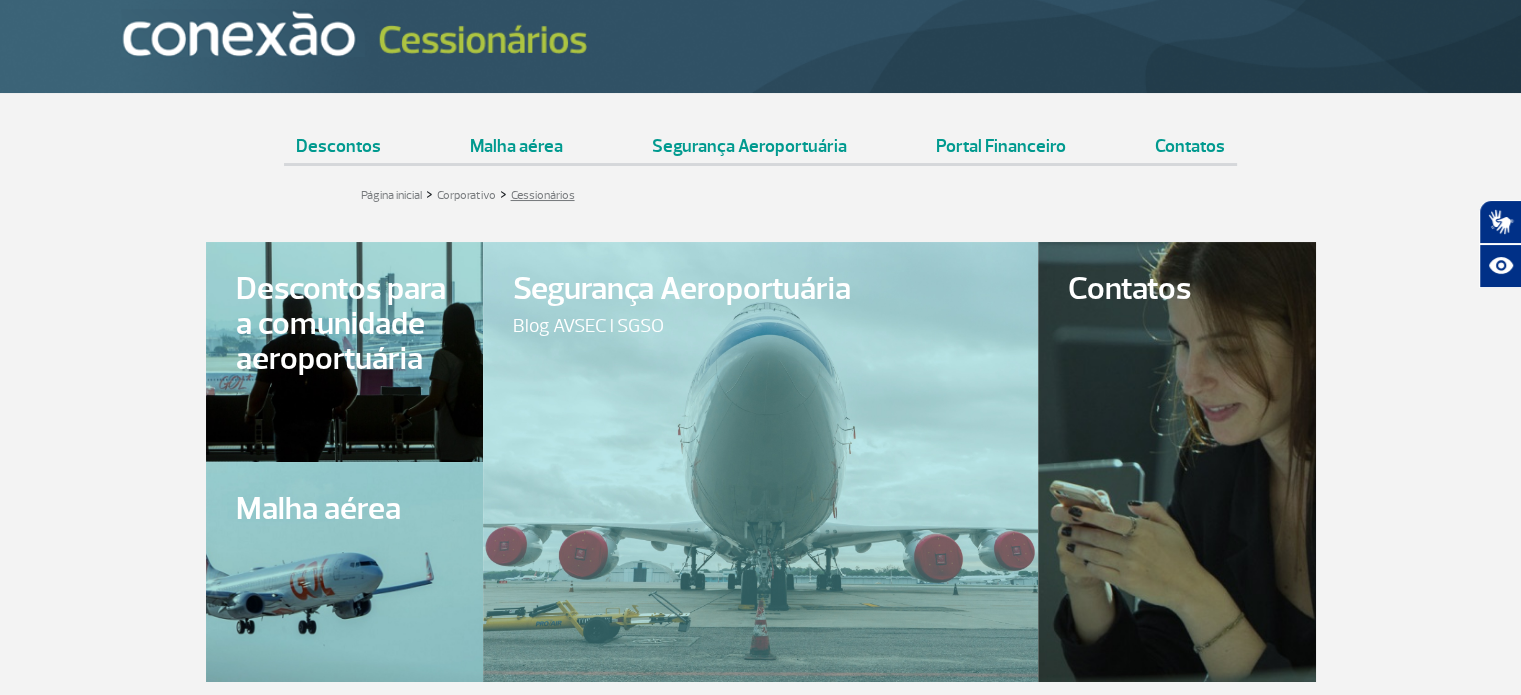 click on "Cessionários" at bounding box center [543, 195] 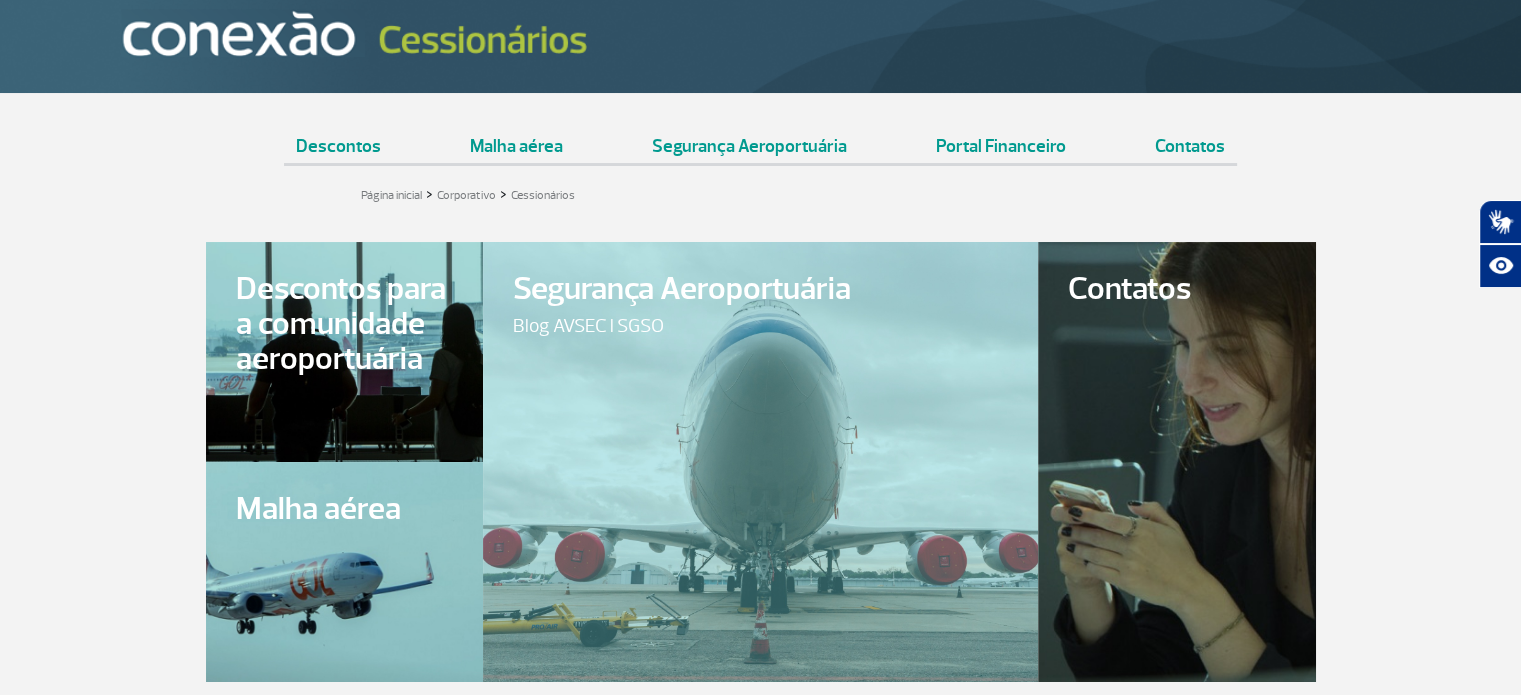click on "Blog AVSEC l SGSO" at bounding box center (760, 326) 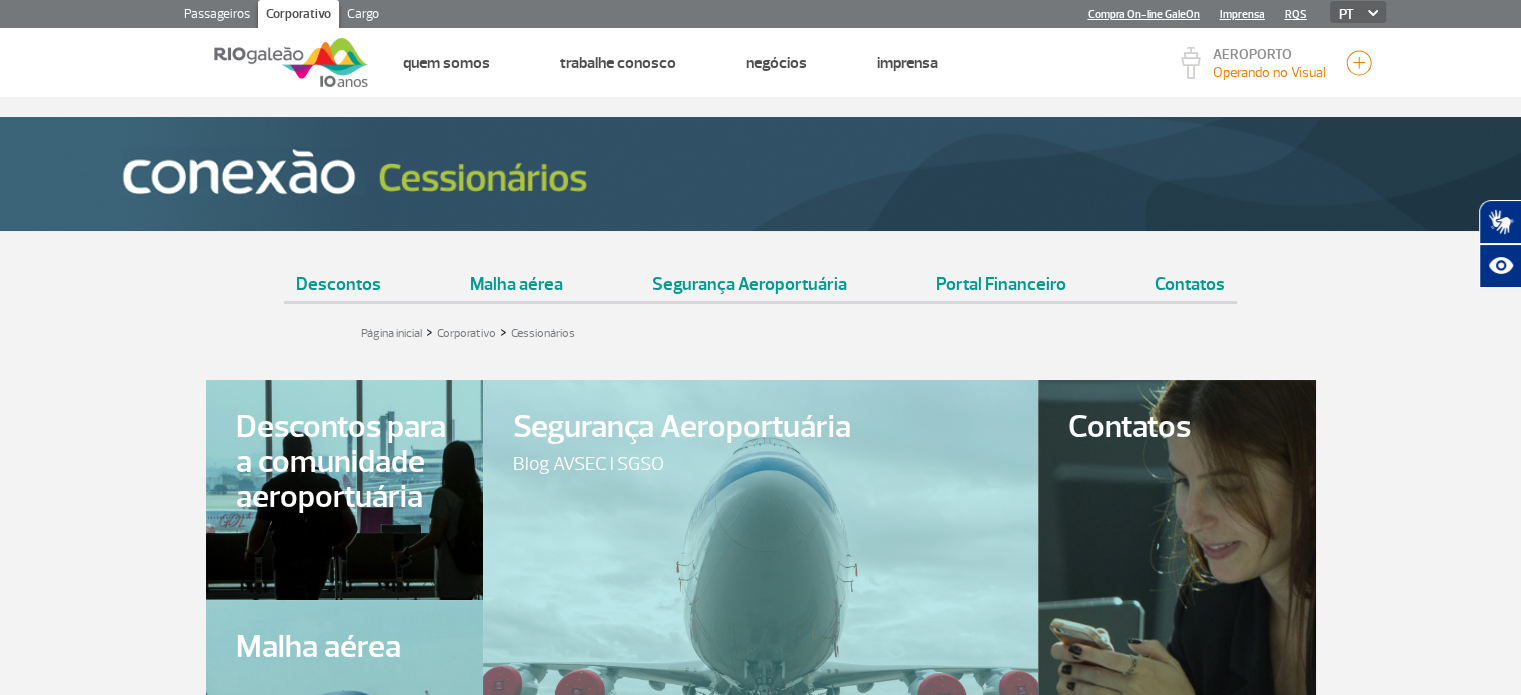 scroll, scrollTop: 0, scrollLeft: 0, axis: both 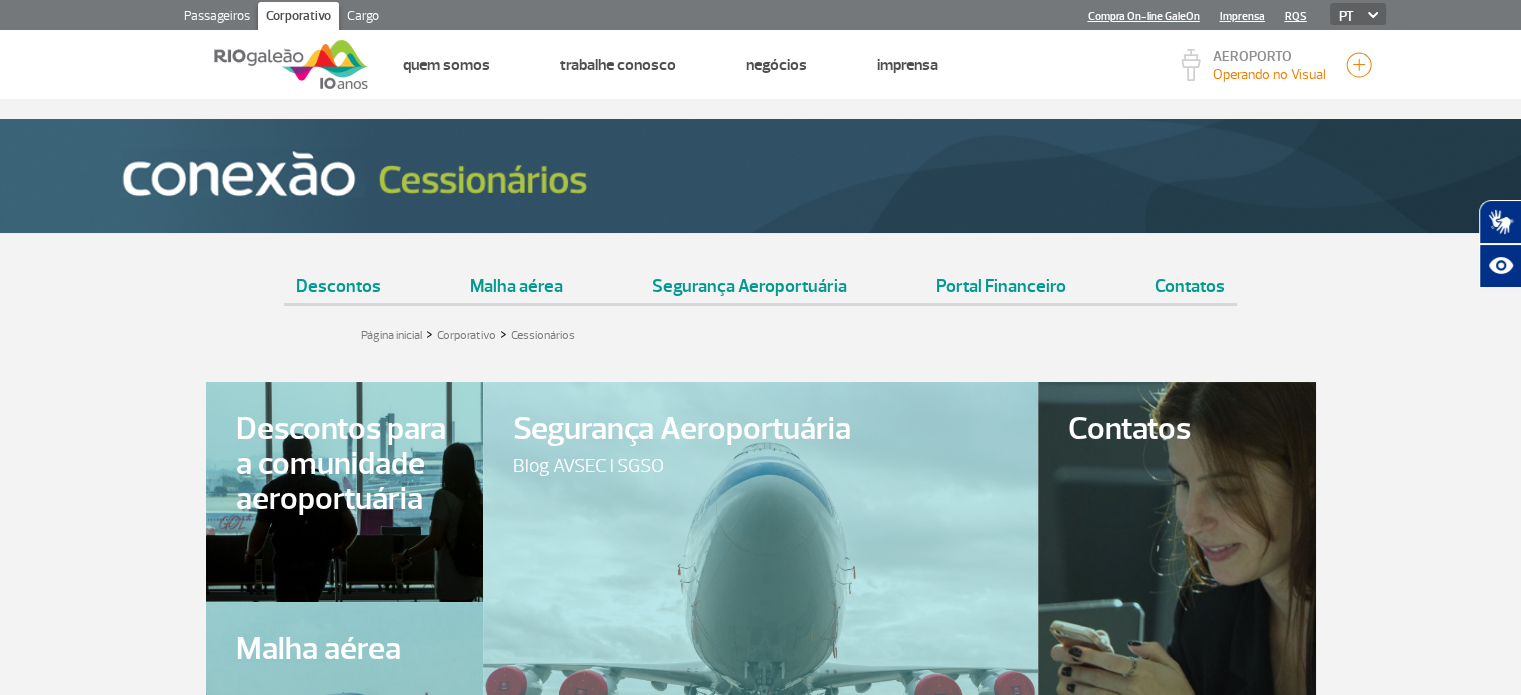 drag, startPoint x: 1407, startPoint y: 2, endPoint x: 249, endPoint y: 139, distance: 1166.0759 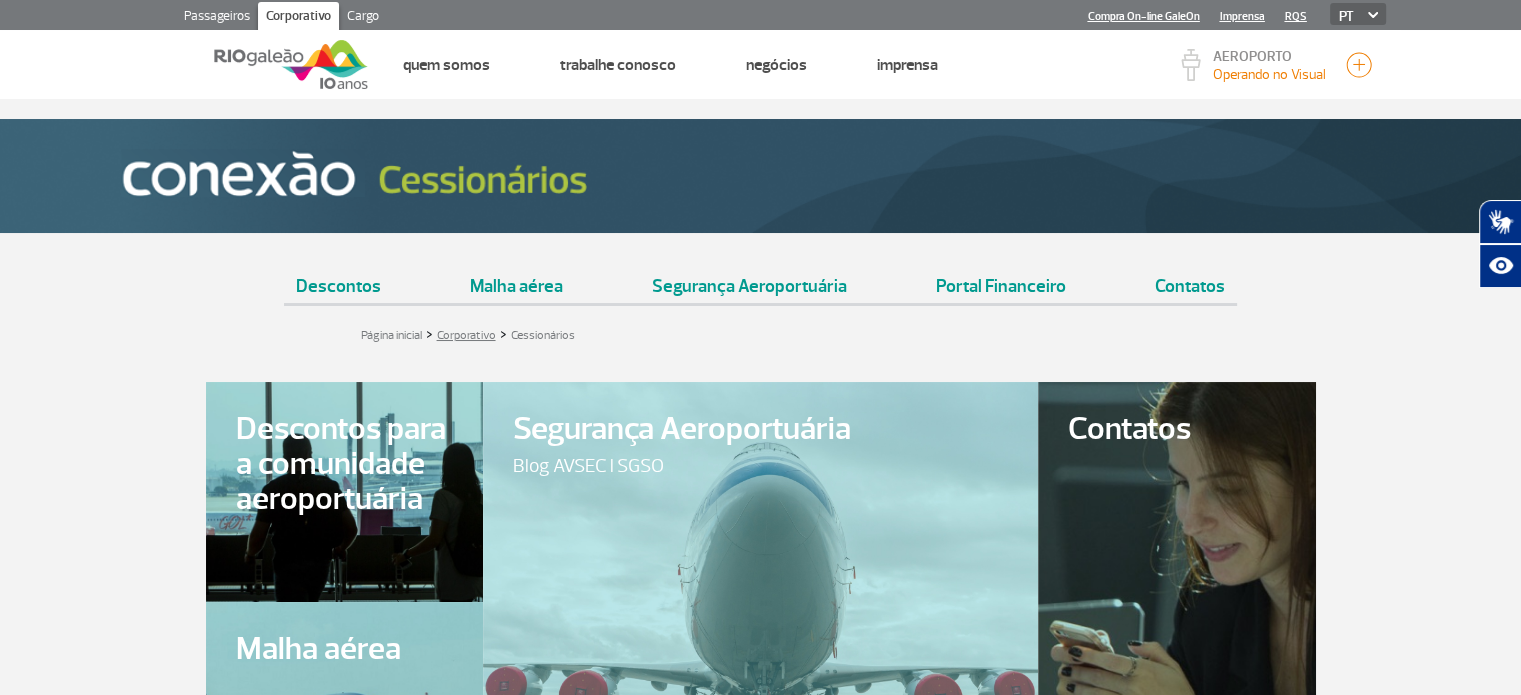 click on "Corporativo" at bounding box center [466, 335] 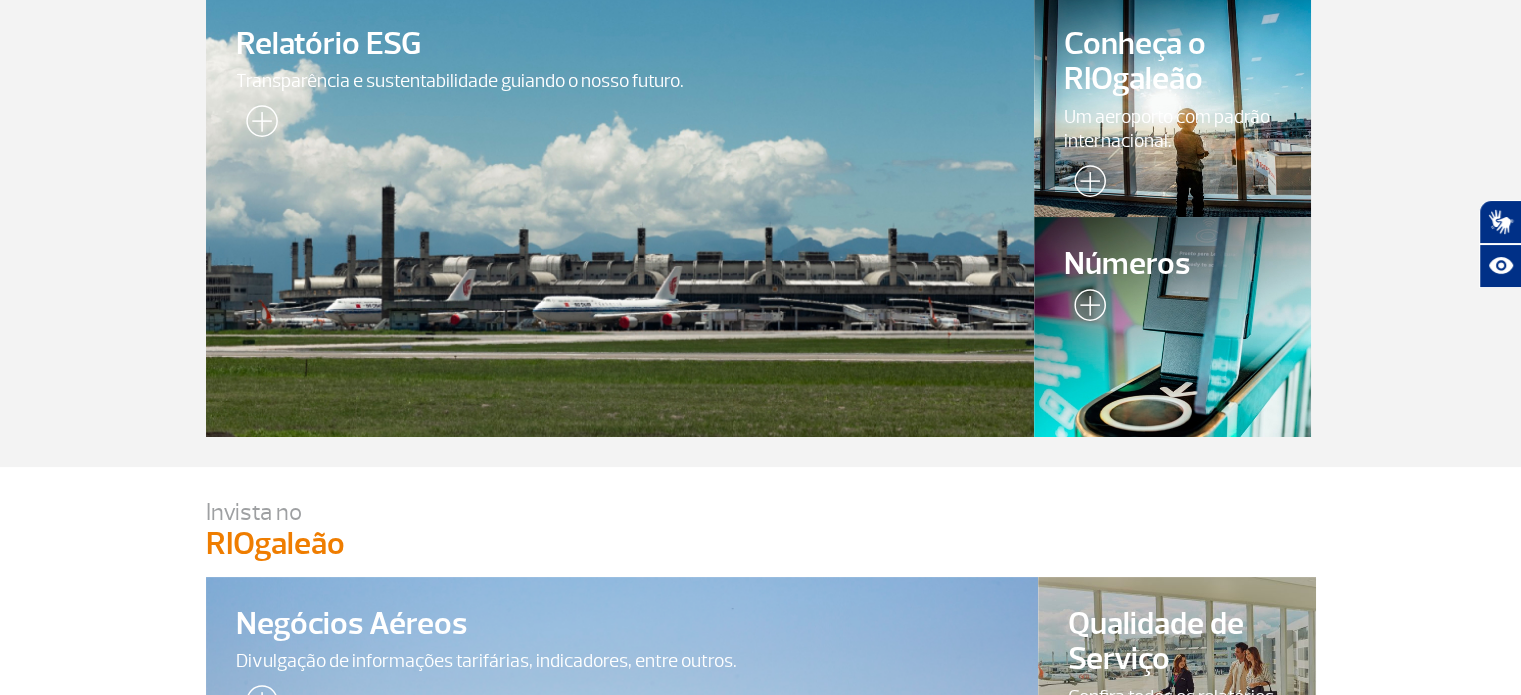 scroll, scrollTop: 300, scrollLeft: 0, axis: vertical 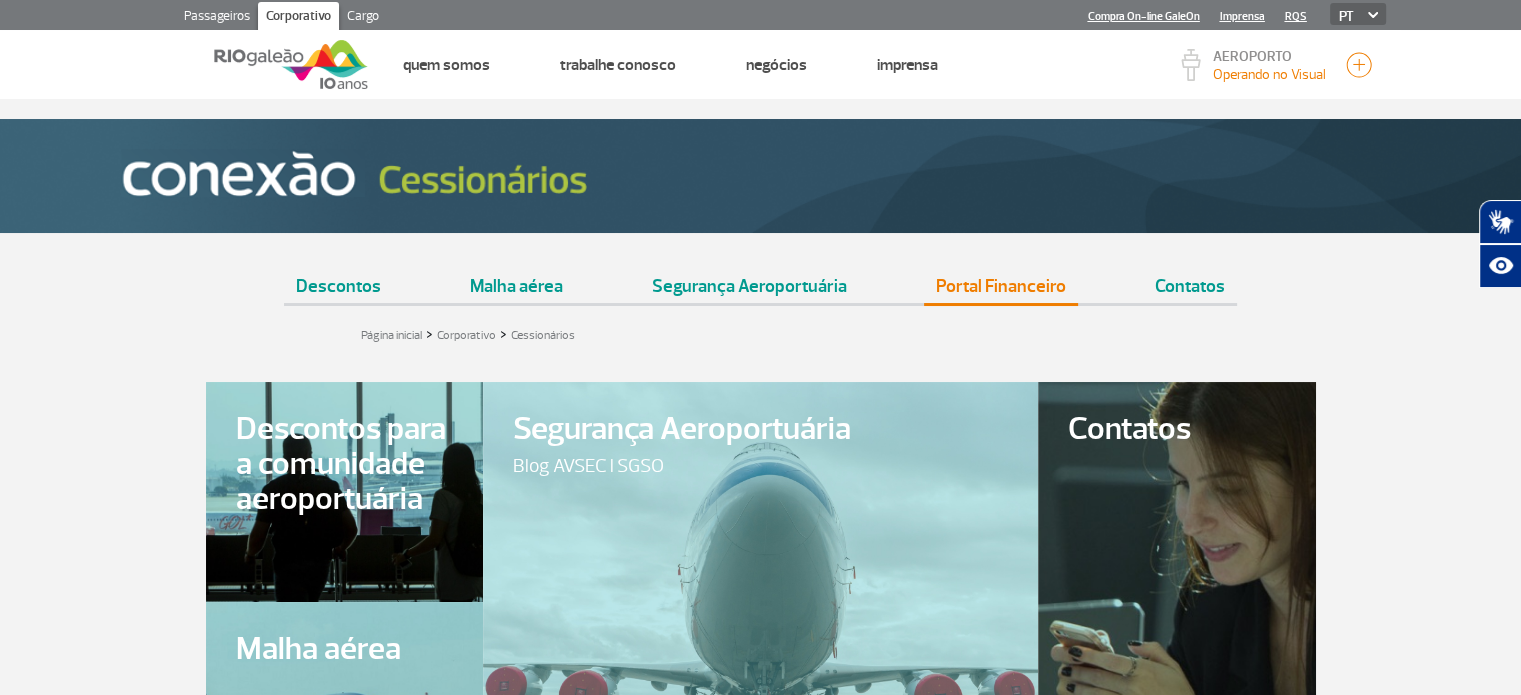 click on "Portal Financeiro" at bounding box center (1001, 278) 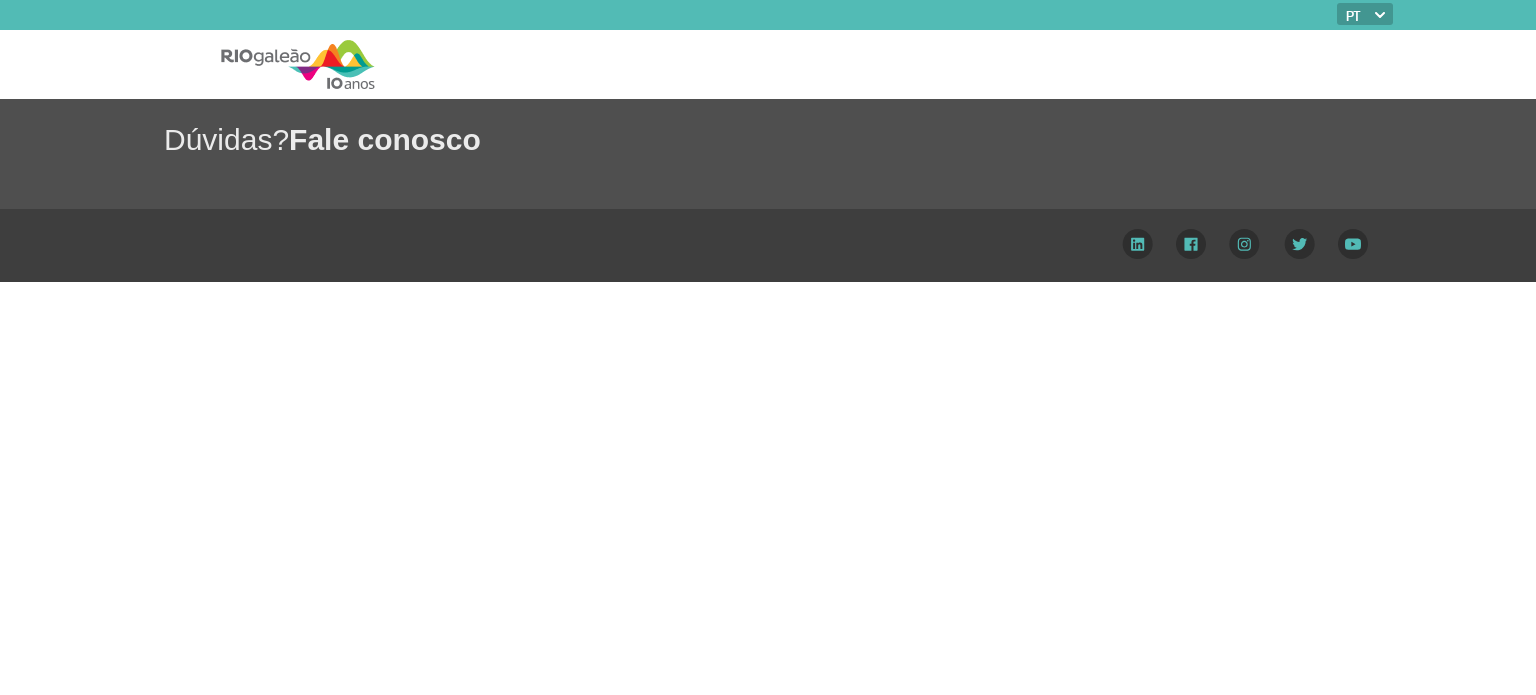 scroll, scrollTop: 0, scrollLeft: 0, axis: both 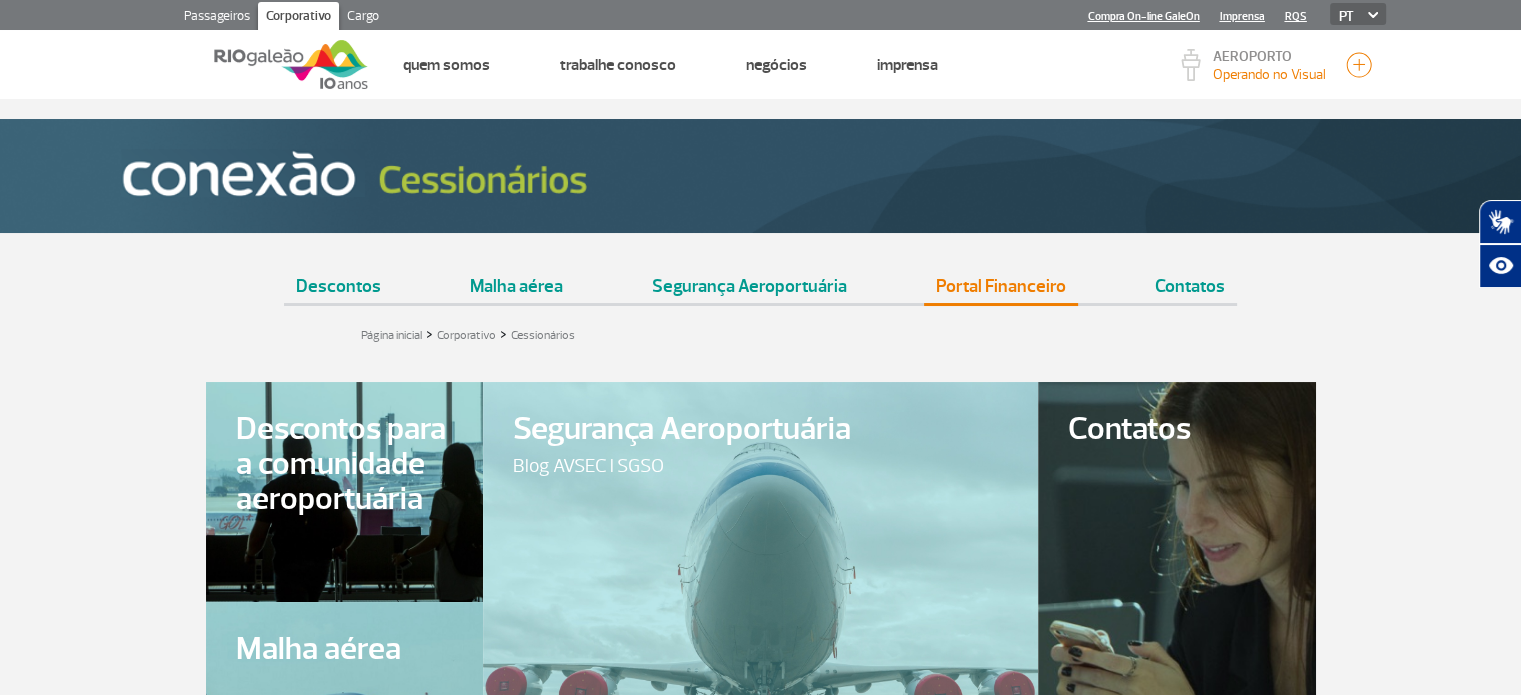 click on "Portal Financeiro" at bounding box center (1001, 278) 